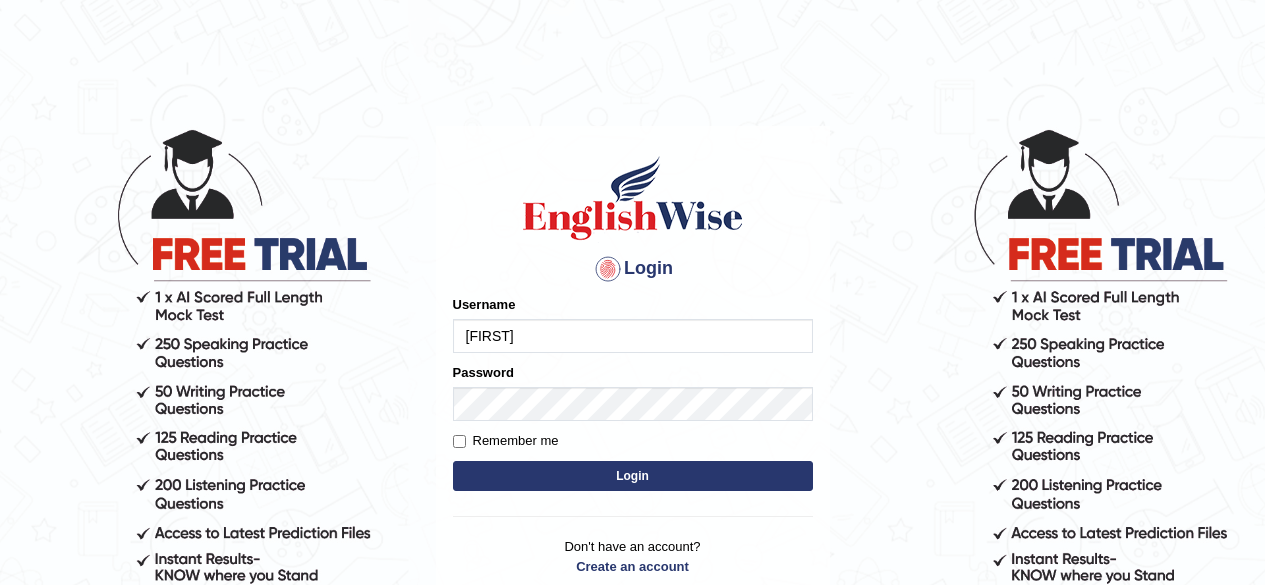 scroll, scrollTop: 0, scrollLeft: 0, axis: both 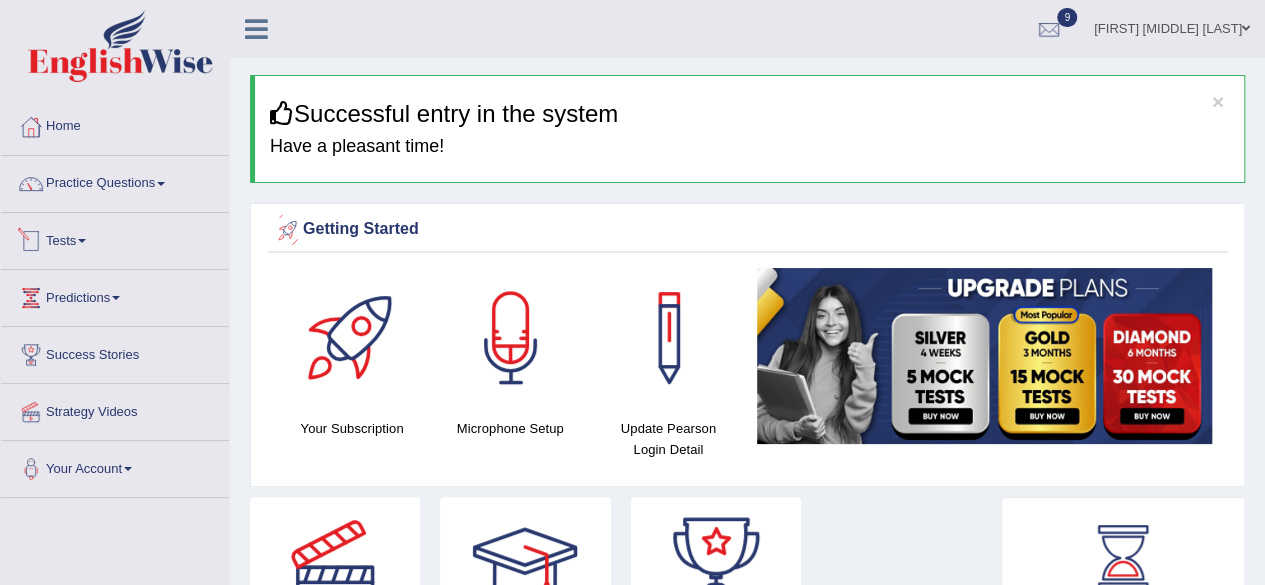 click on "Tests" at bounding box center [115, 238] 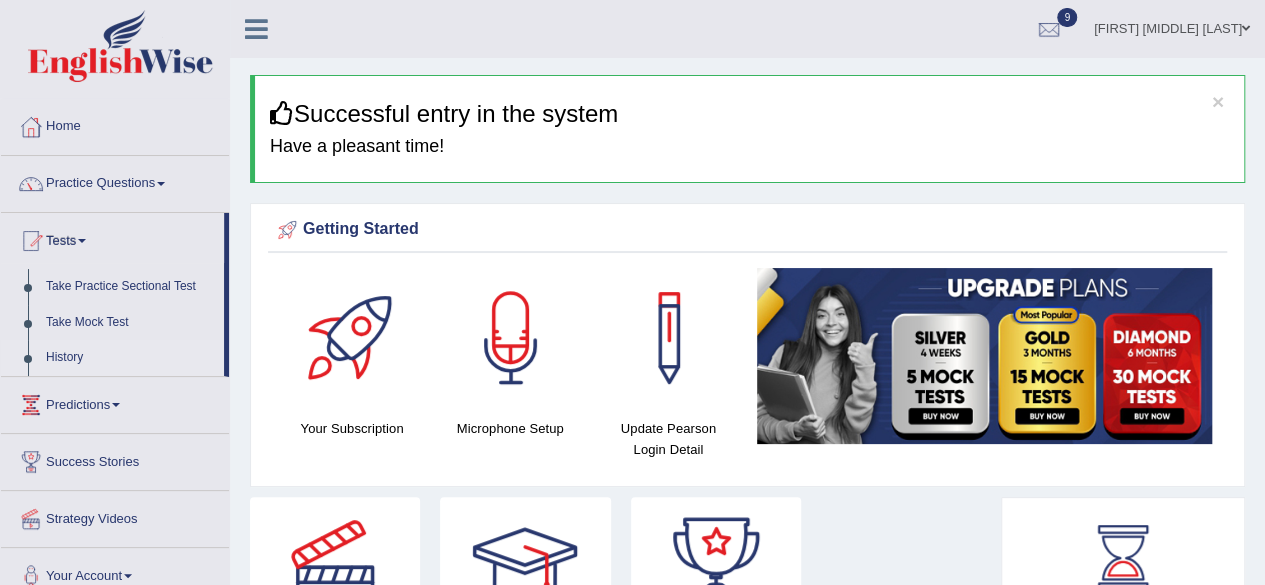 click on "History" at bounding box center (130, 358) 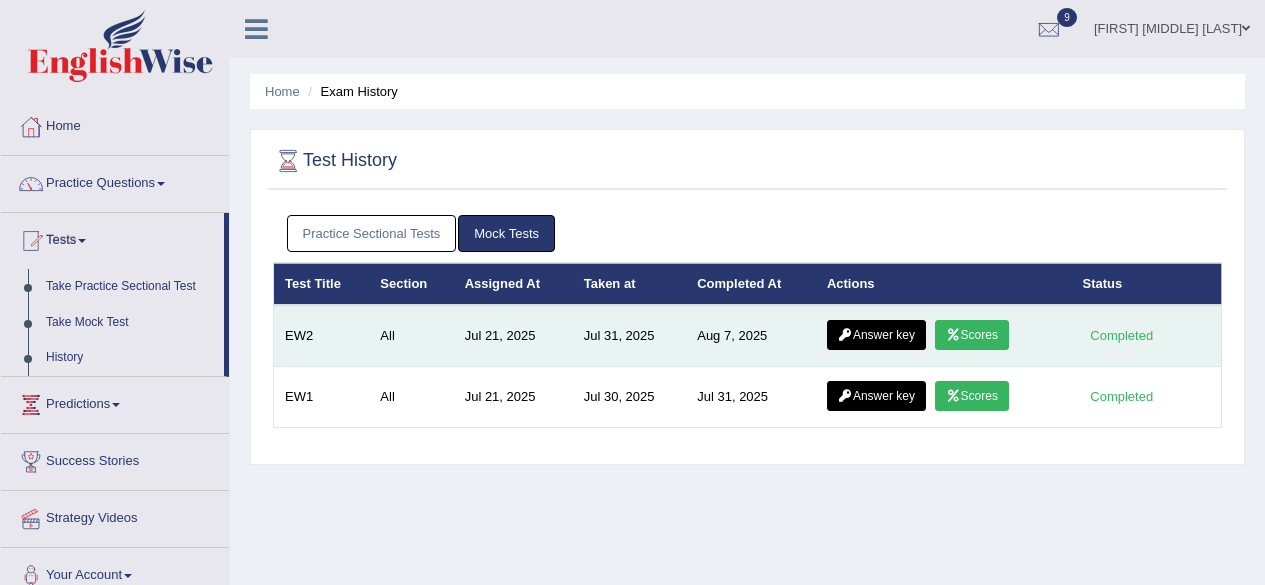 scroll, scrollTop: 100, scrollLeft: 0, axis: vertical 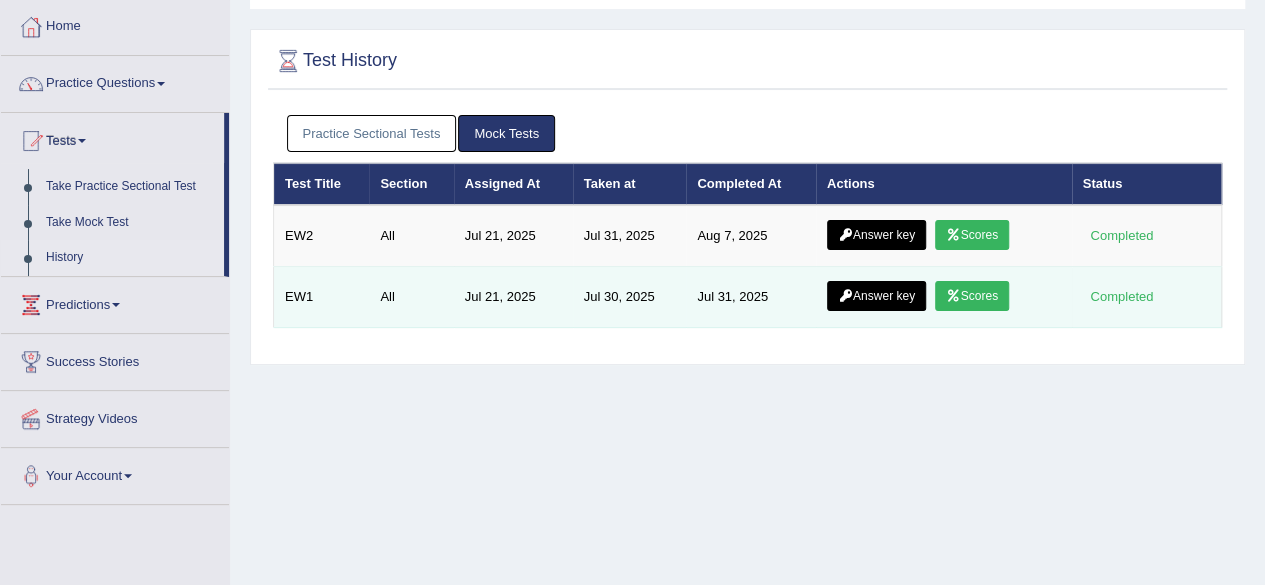 click on "Scores" at bounding box center [972, 296] 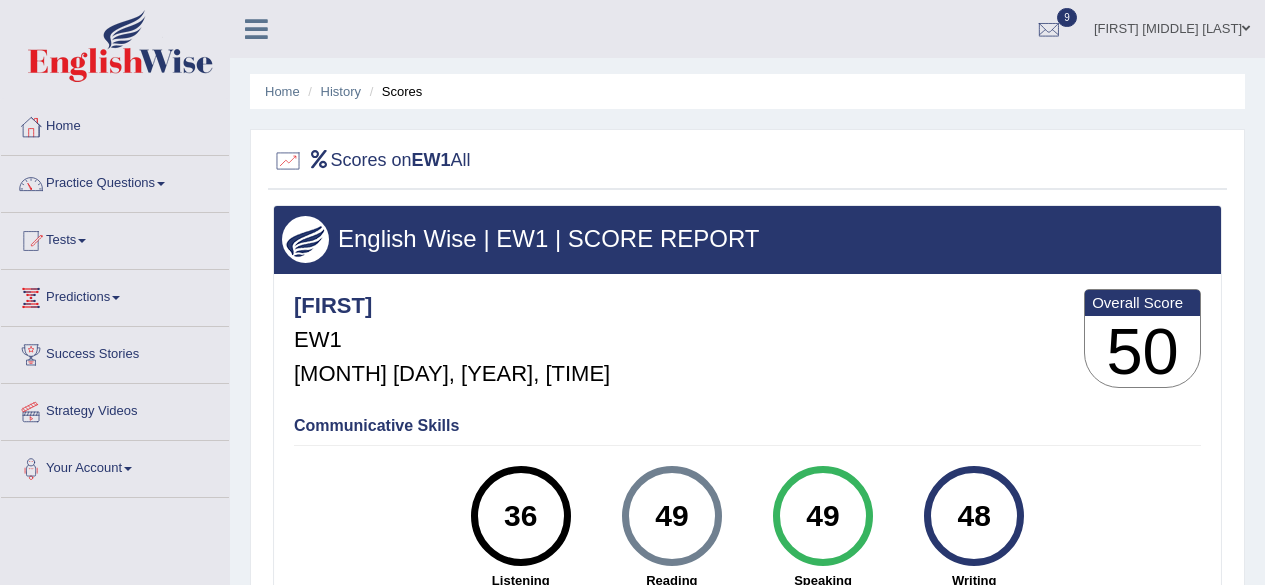 scroll, scrollTop: 0, scrollLeft: 0, axis: both 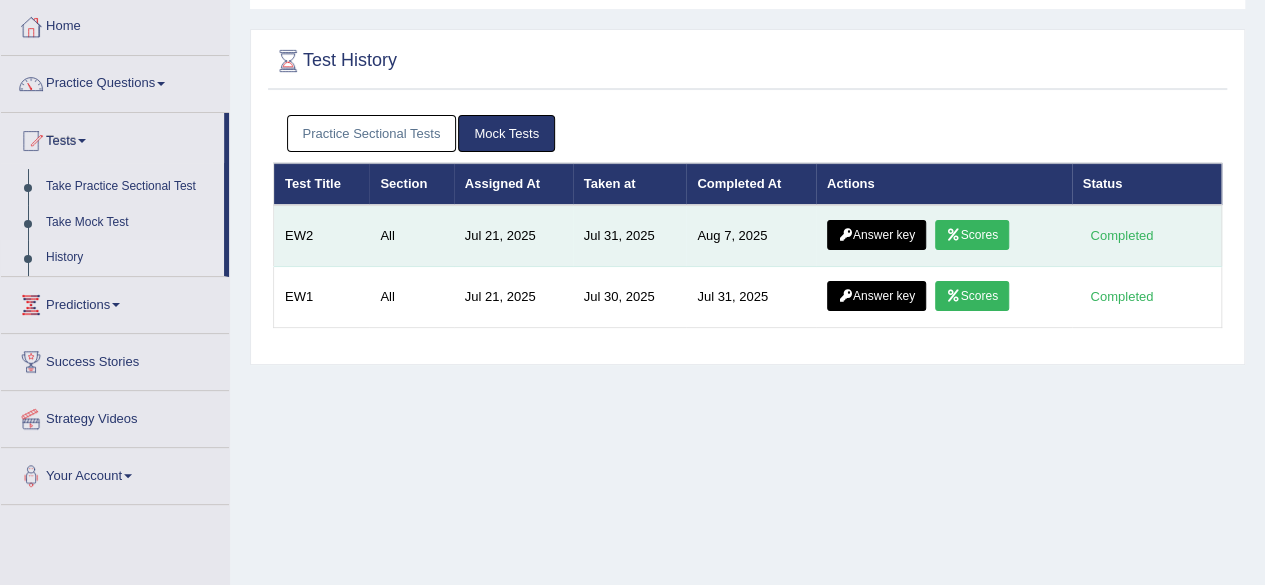 click on "Scores" at bounding box center [972, 235] 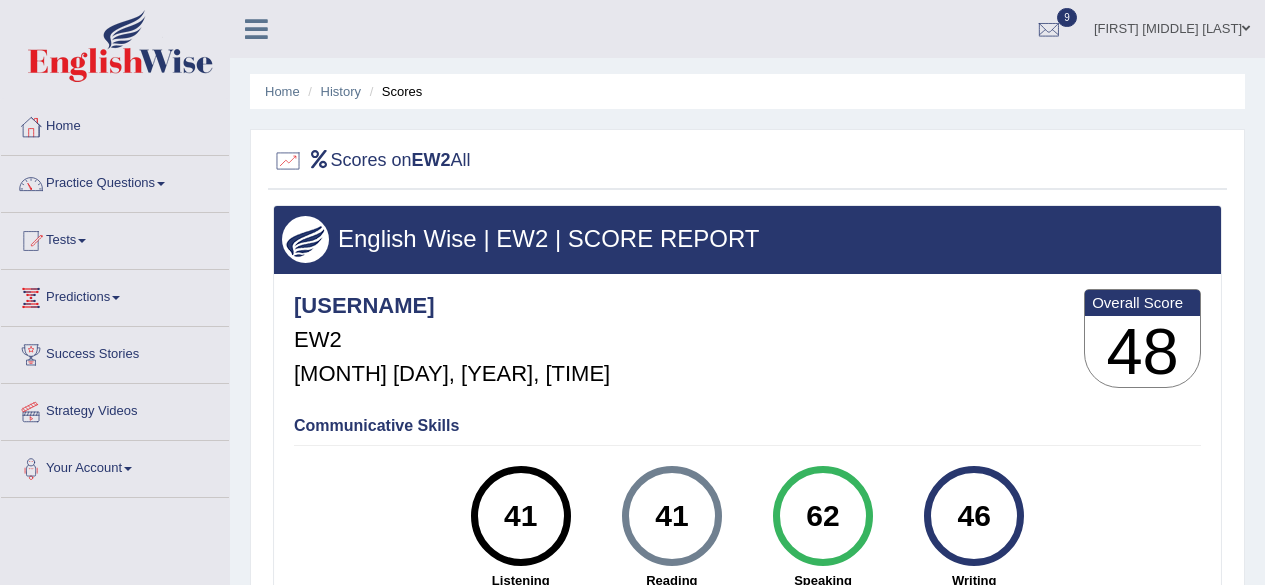 scroll, scrollTop: 300, scrollLeft: 0, axis: vertical 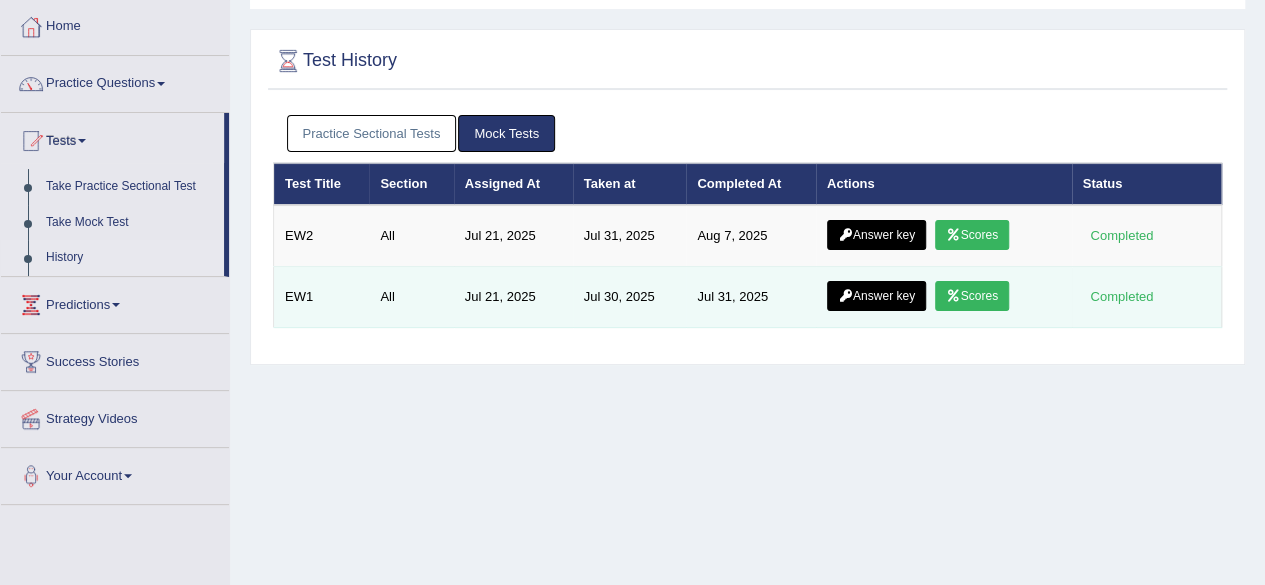 drag, startPoint x: 0, startPoint y: 0, endPoint x: 980, endPoint y: 293, distance: 1022.86316 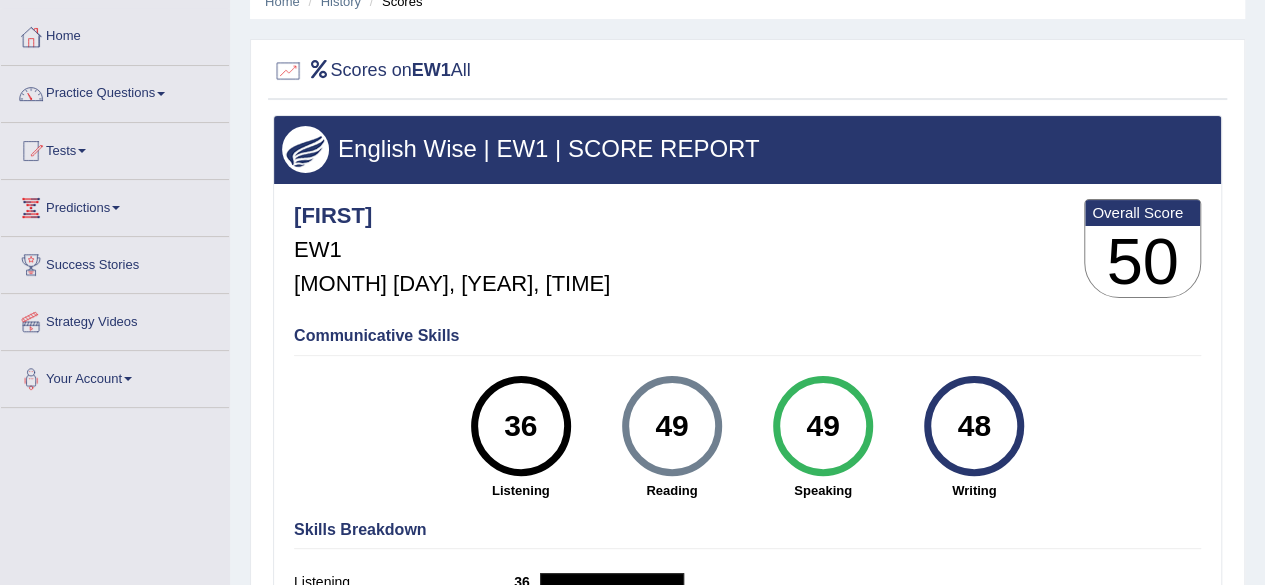 scroll, scrollTop: 100, scrollLeft: 0, axis: vertical 